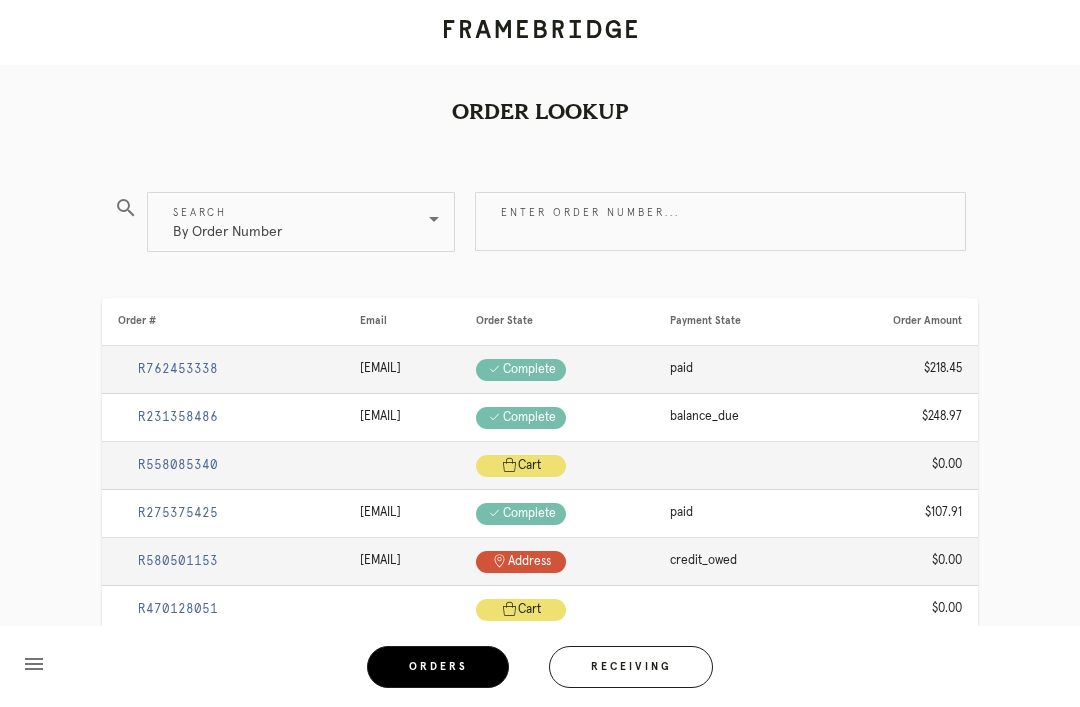 scroll, scrollTop: 0, scrollLeft: 0, axis: both 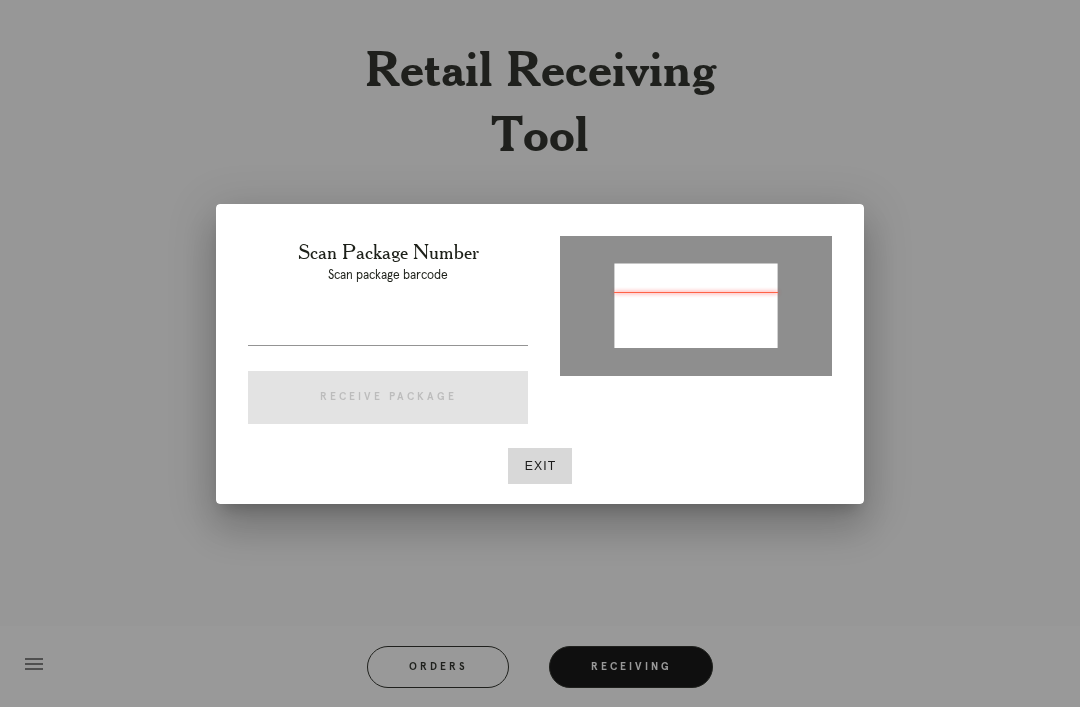 type on "P435378095726831" 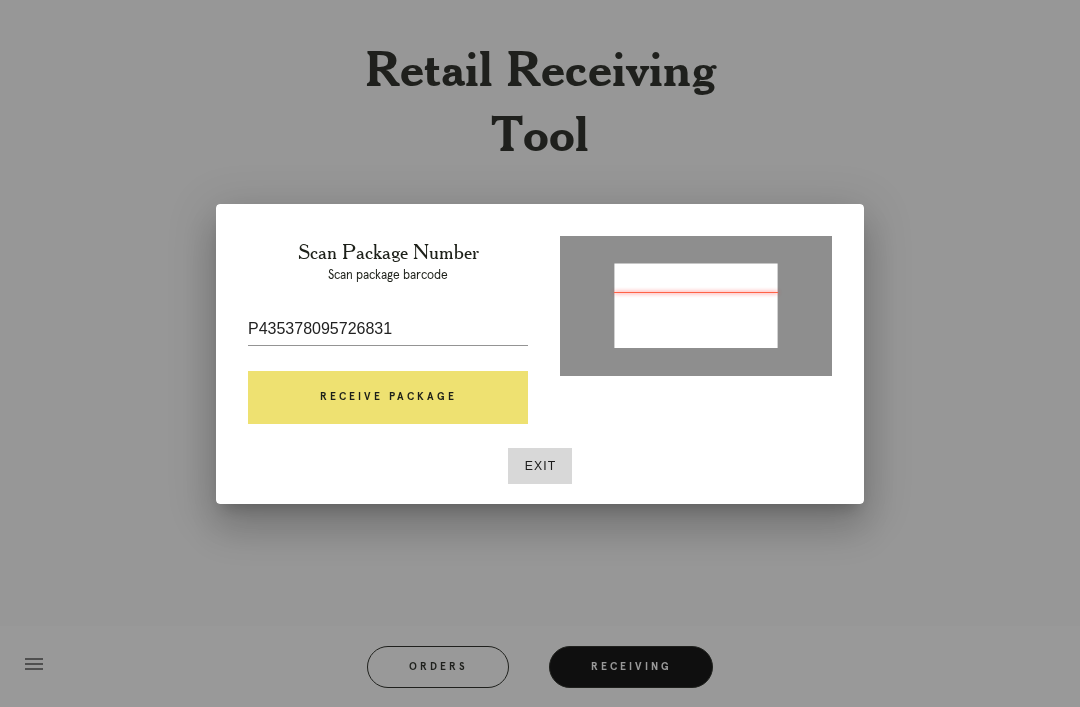 click on "Receive Package" at bounding box center [388, 398] 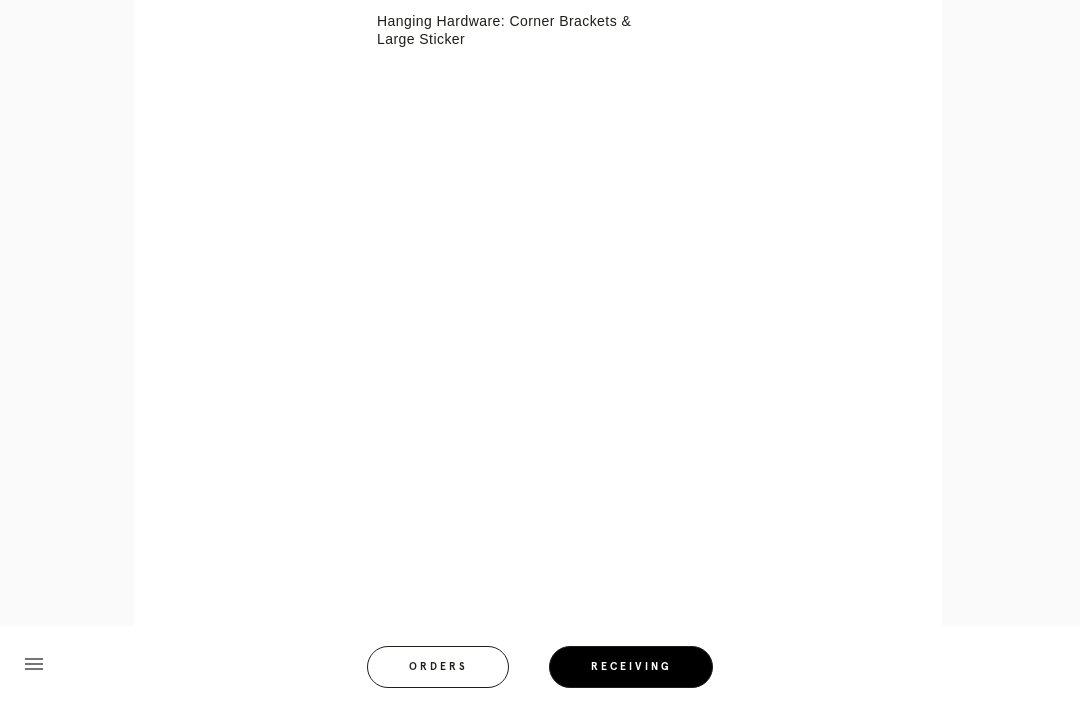 scroll, scrollTop: 759, scrollLeft: 0, axis: vertical 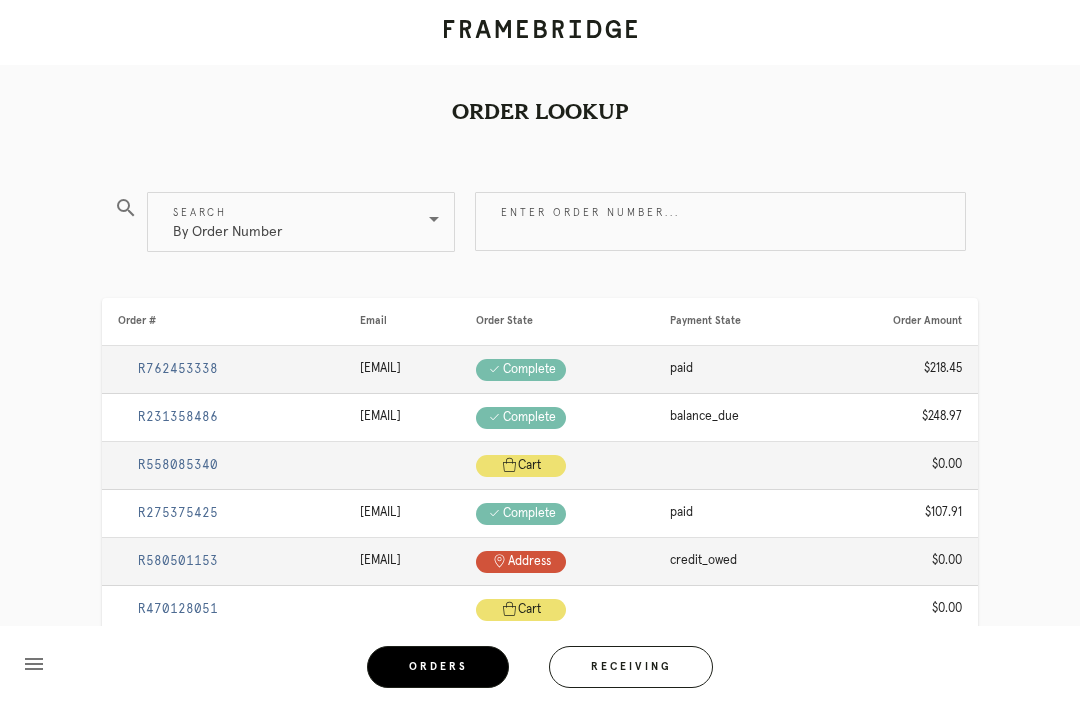click on "Receiving" at bounding box center (631, 667) 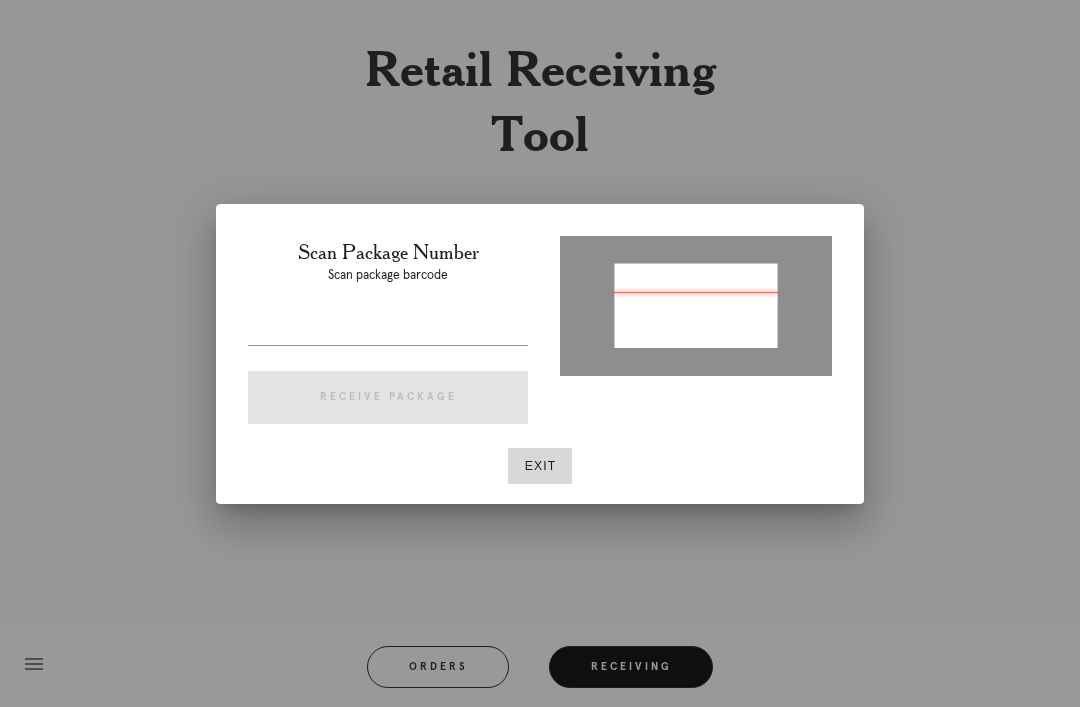 type on "P275391491664305" 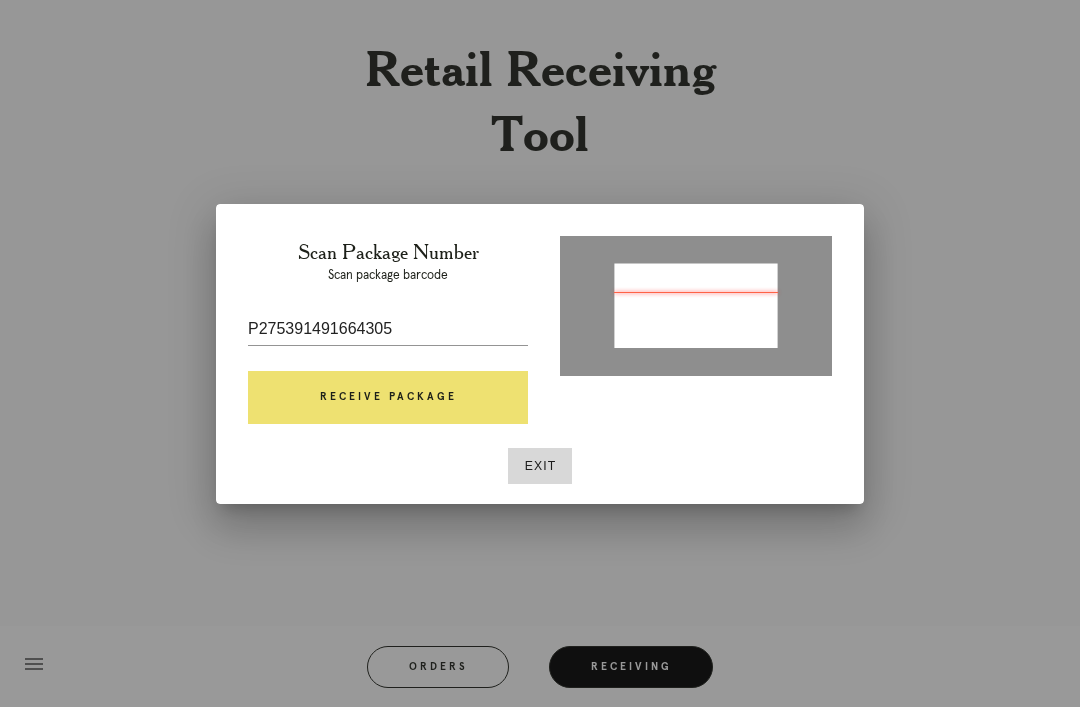 scroll, scrollTop: 16, scrollLeft: 0, axis: vertical 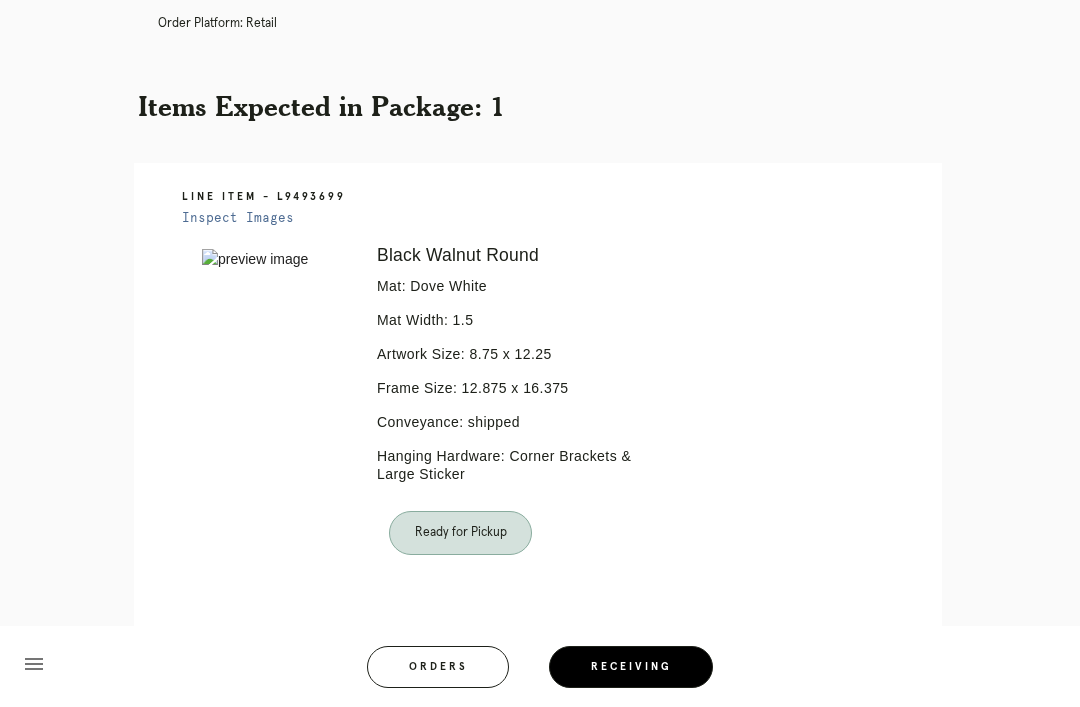 click on "Orders" at bounding box center (438, 667) 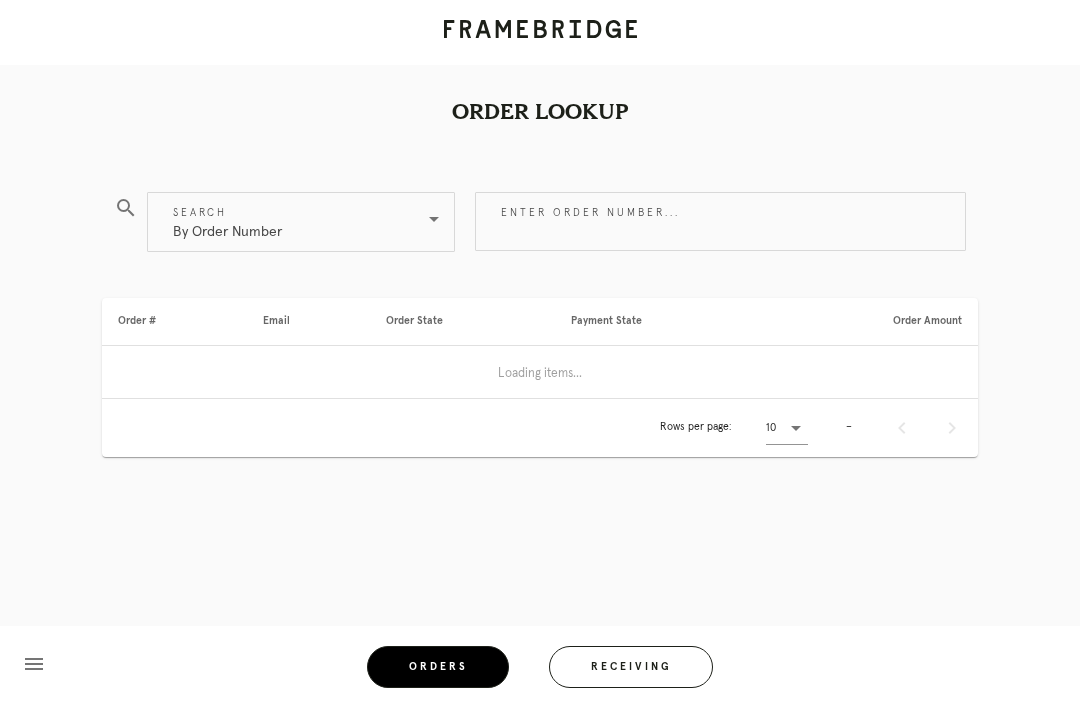 scroll, scrollTop: 0, scrollLeft: 0, axis: both 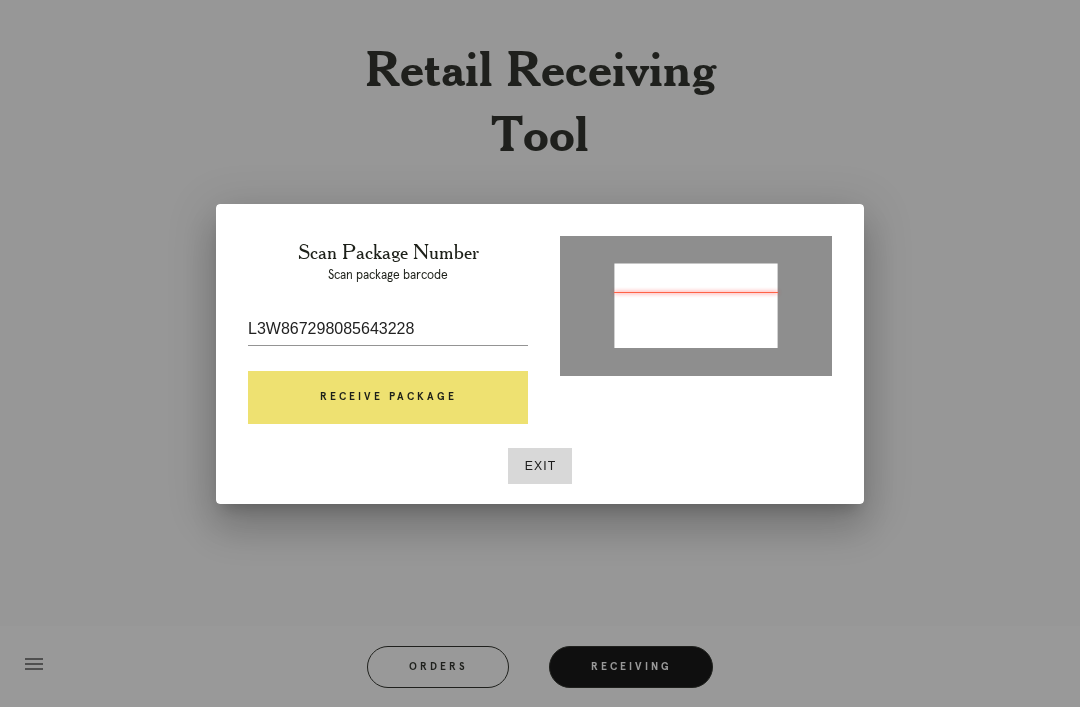 type on "P861368685925631" 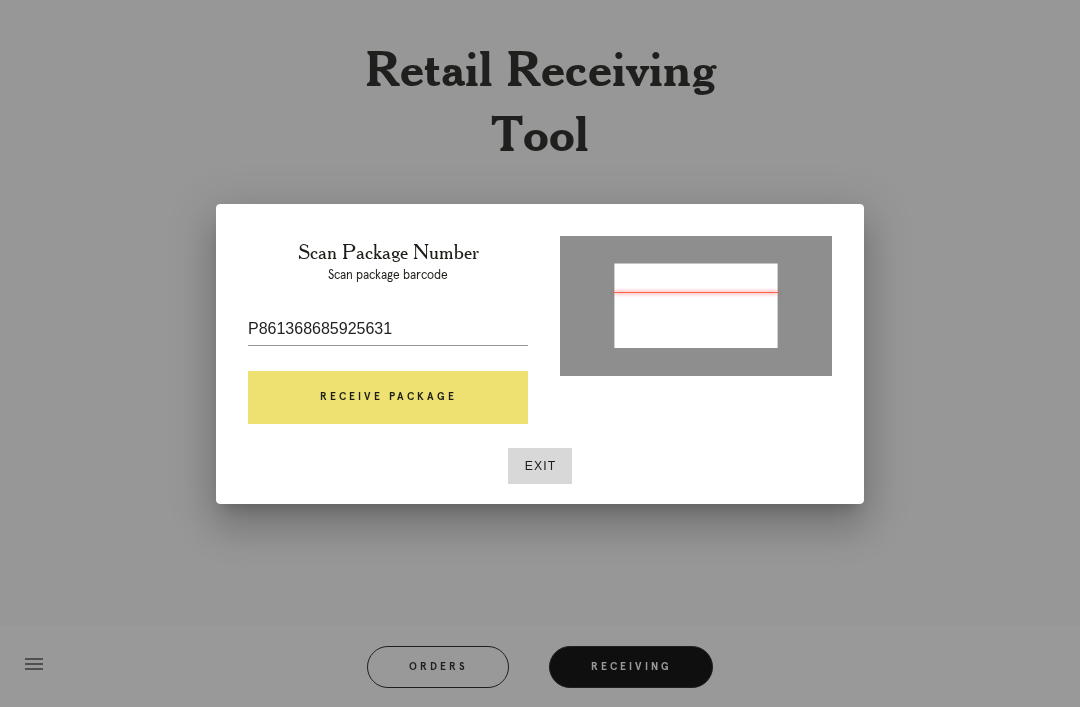 click on "Receive Package" at bounding box center (388, 398) 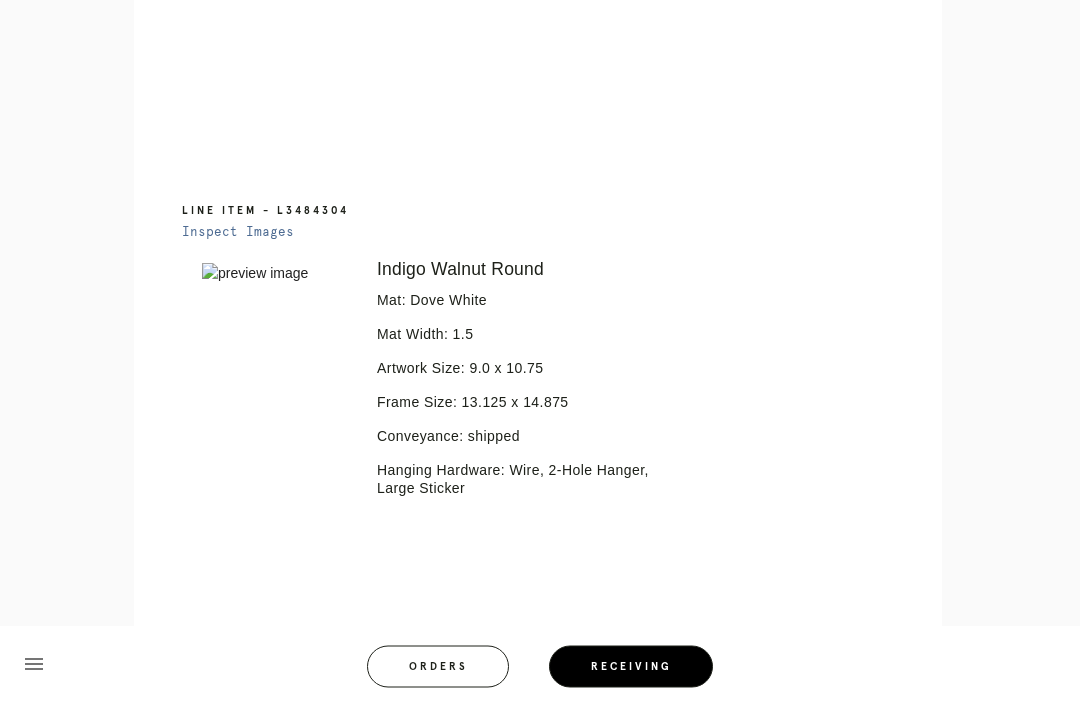 scroll, scrollTop: 846, scrollLeft: 0, axis: vertical 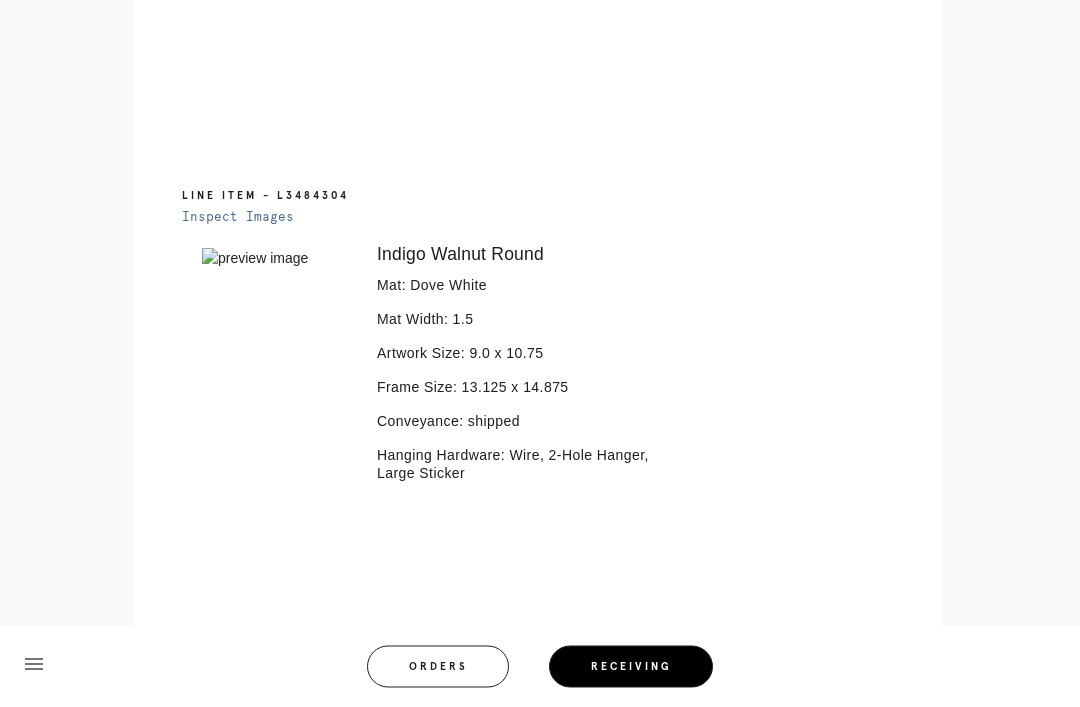 click at bounding box center (275, 259) 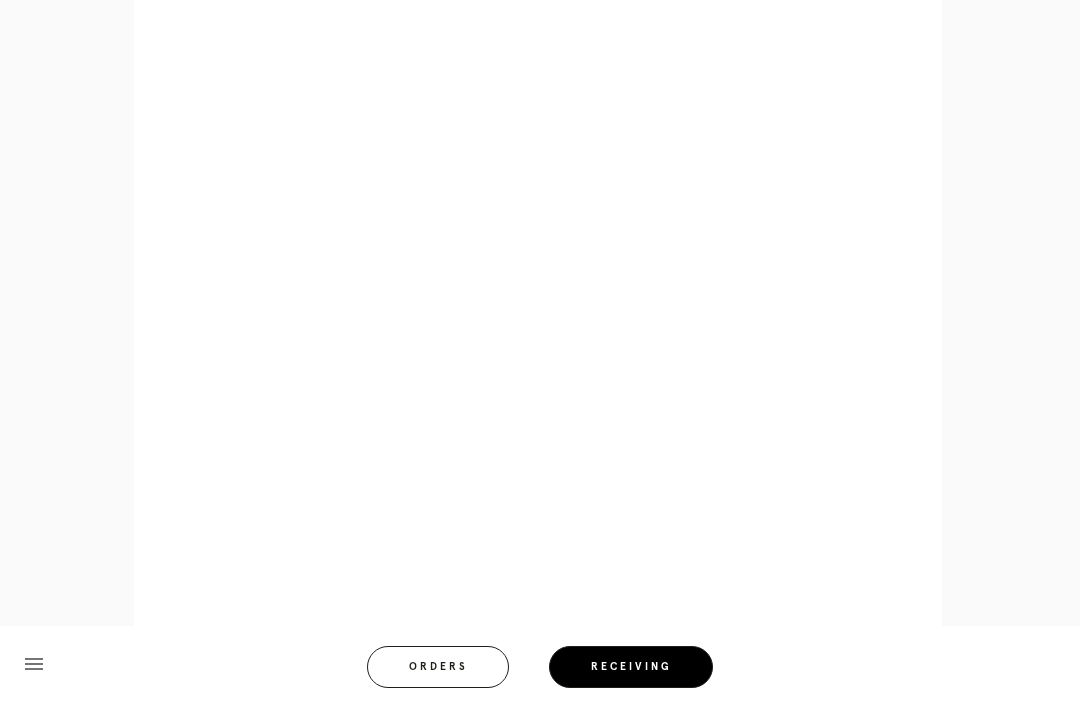 scroll, scrollTop: 1382, scrollLeft: 0, axis: vertical 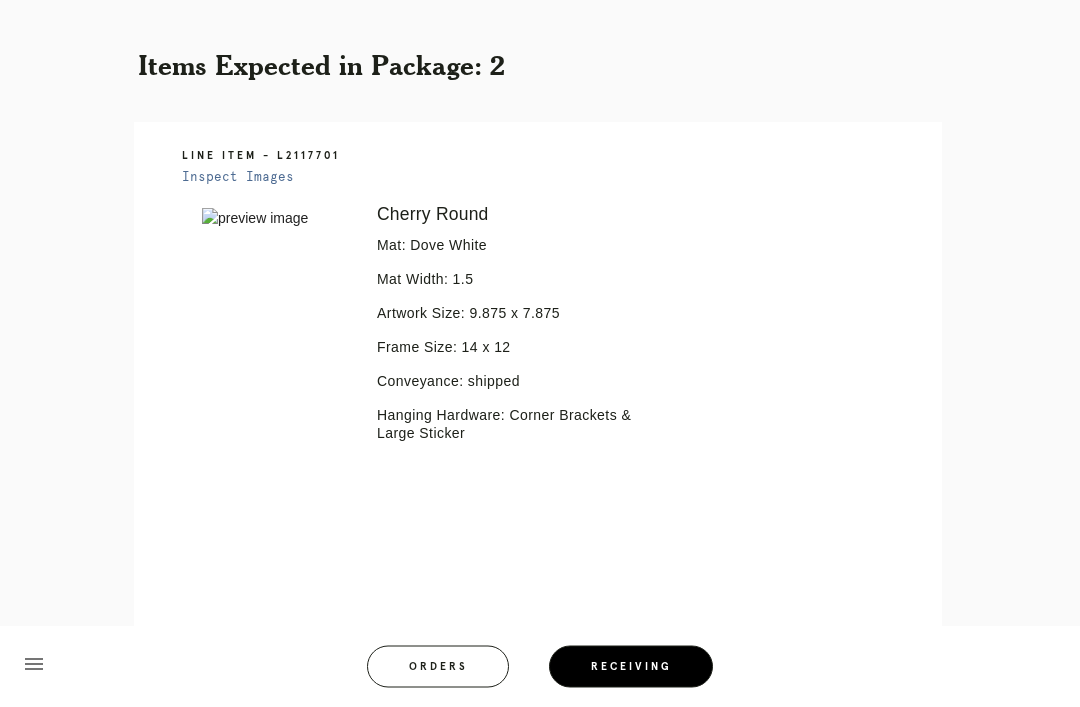 click at bounding box center (275, 219) 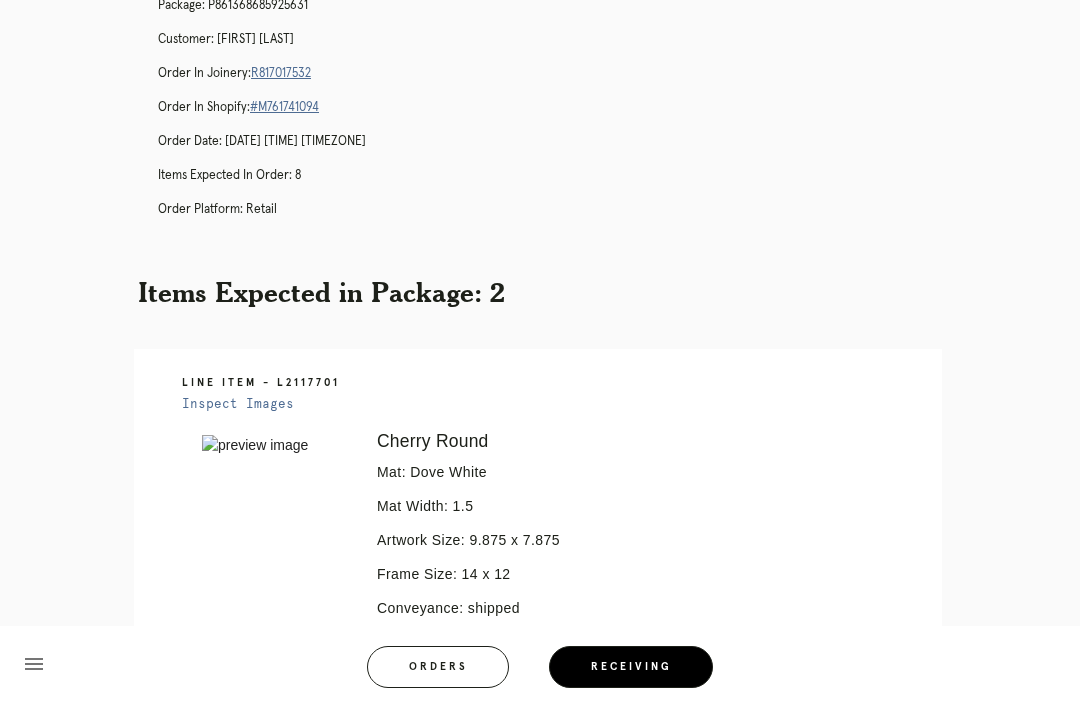 scroll, scrollTop: 135, scrollLeft: 0, axis: vertical 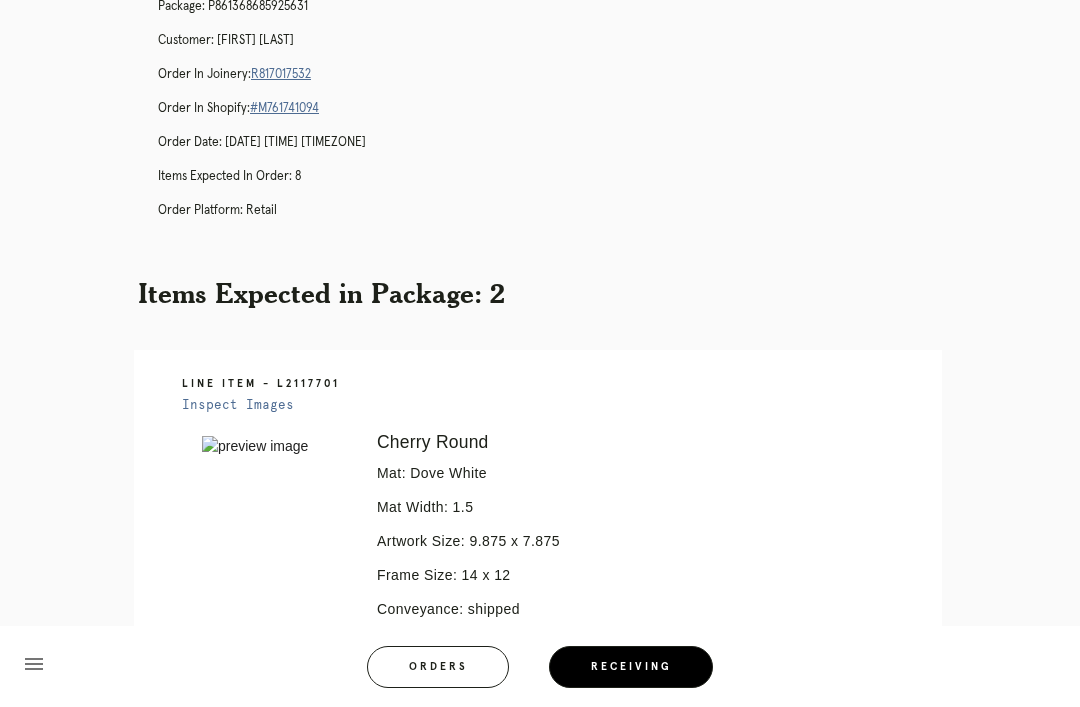 click on "Orders" at bounding box center (438, 667) 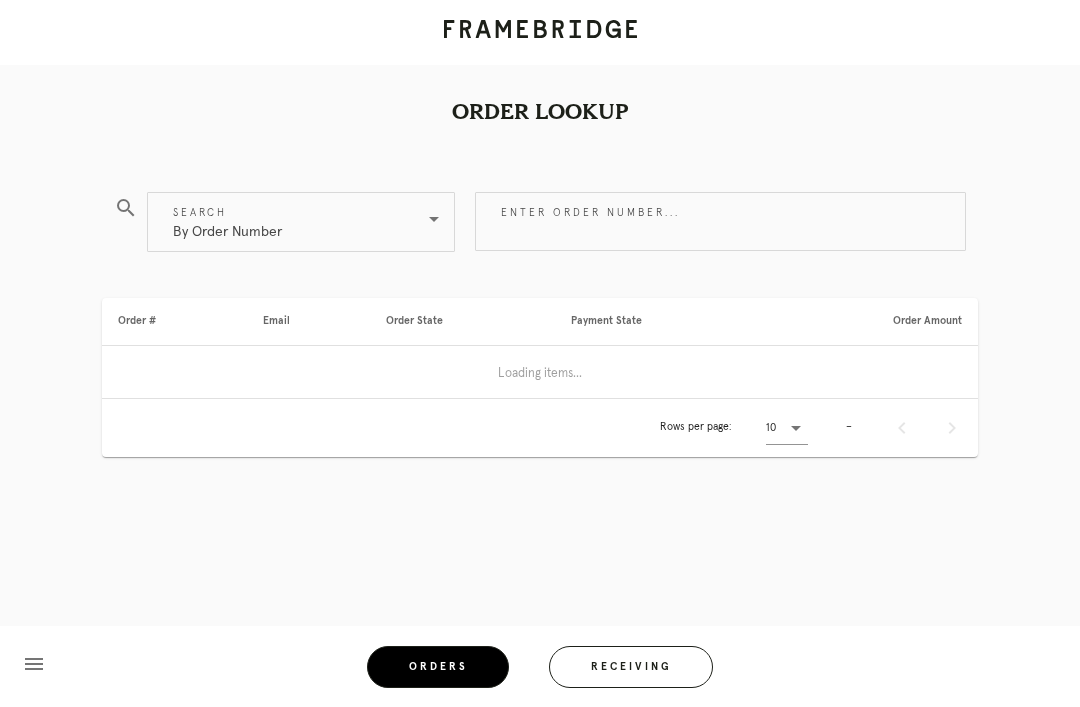 scroll, scrollTop: 64, scrollLeft: 0, axis: vertical 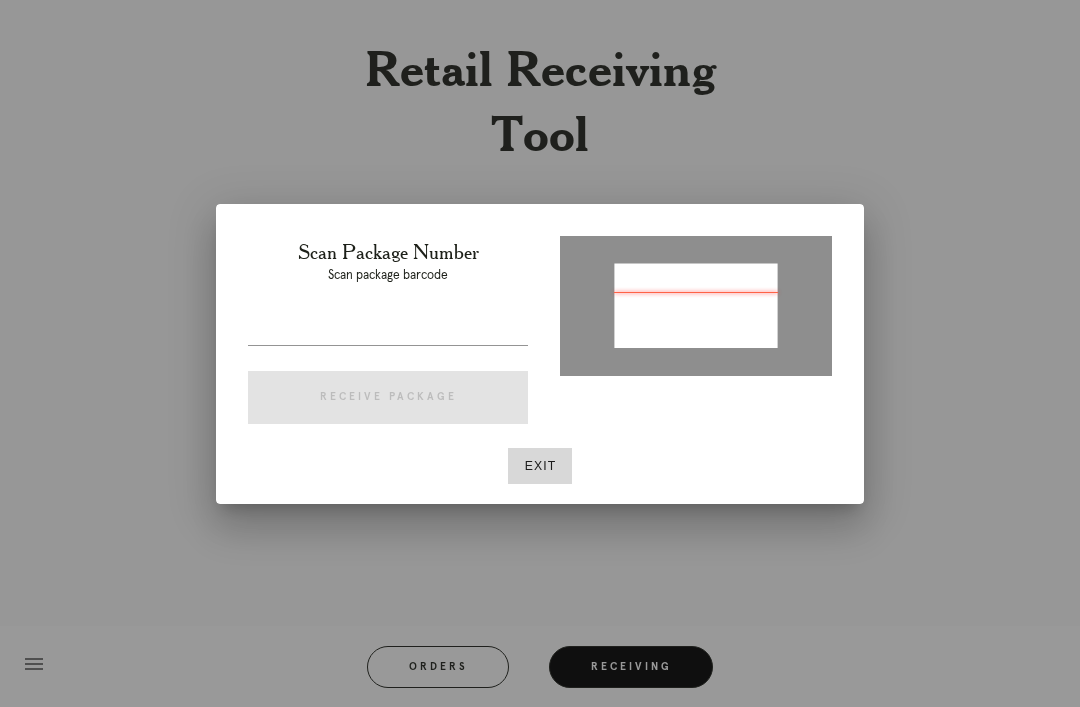 type on "P554501354127455" 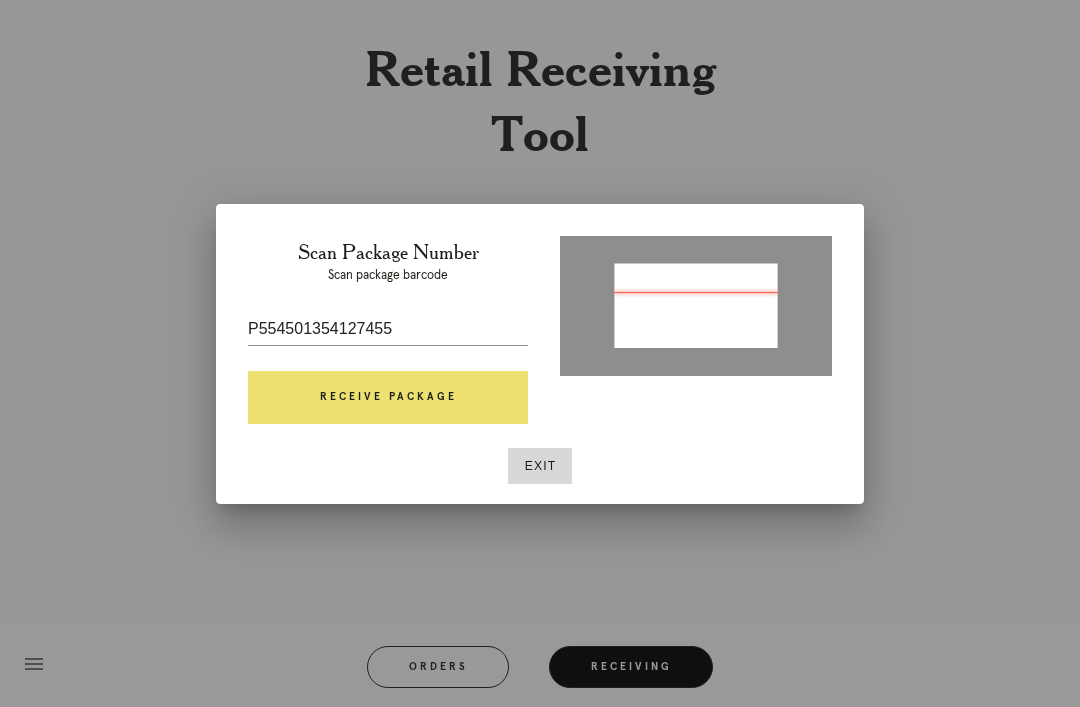 click on "Receive Package" at bounding box center (388, 398) 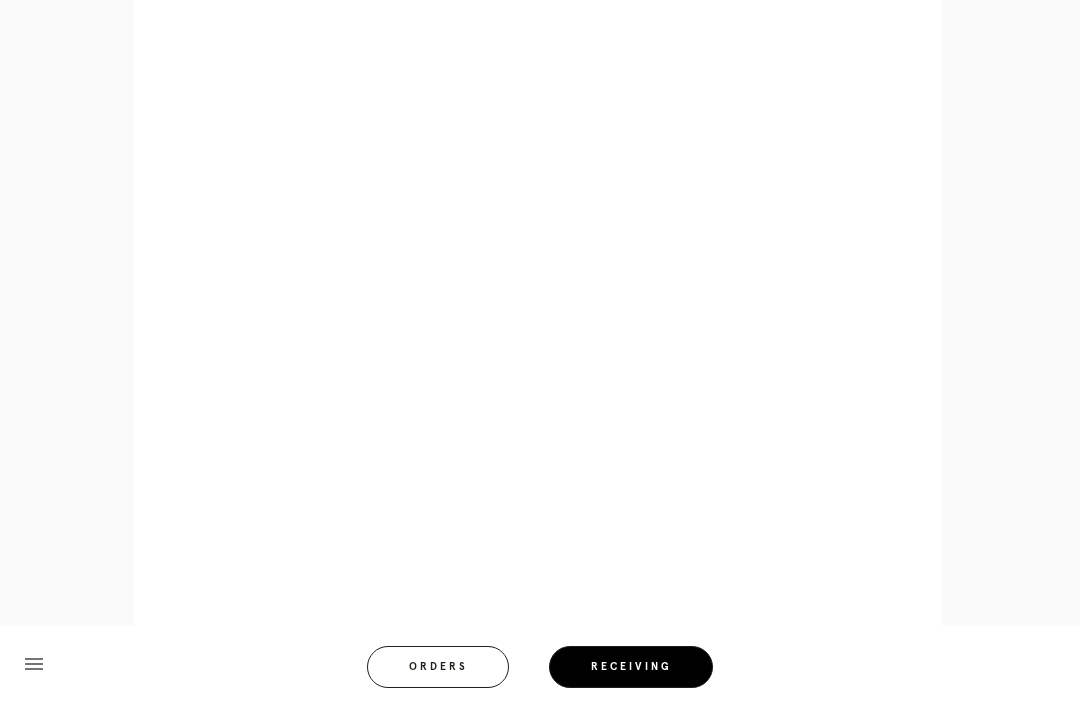 scroll, scrollTop: 1038, scrollLeft: 0, axis: vertical 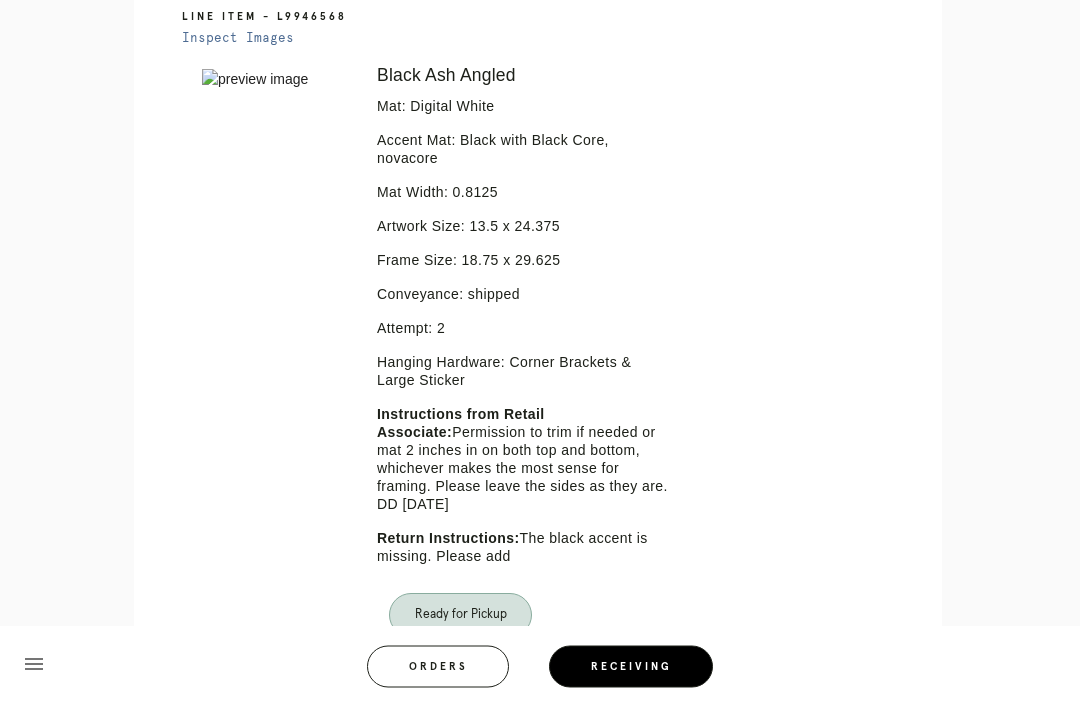 click on "Retail Receiving Tool   close   Package: [NUMBER]   Customer: [FIRST] [LAST]
Order in Joinery:
[NUMBER]
Order in Shopify:
#[NUMBER]
Order Date:
07/18/2025  5:08 PM EDT
Items Expected in Order: 2   Order Platform: retail     Items Expected in Package:  1
Line Item - [NUMBER]
Inspect Images
Error retreiving frame spec #[NUMBER]
Black Ash Angled
Mat: Digital White
Accent Mat: Black with Black Core, novacore
Mat Width: 0.8125
Artwork Size:
13.5
x
24.375
Frame Size:
18.75
x
29.625
Conveyance: shipped
Attempt: 2
Hanging Hardware: Corner Brackets & Large Sticker
Instructions from Retail Associate: Return Instructions:
Ready for Pickup" at bounding box center [540, 176] 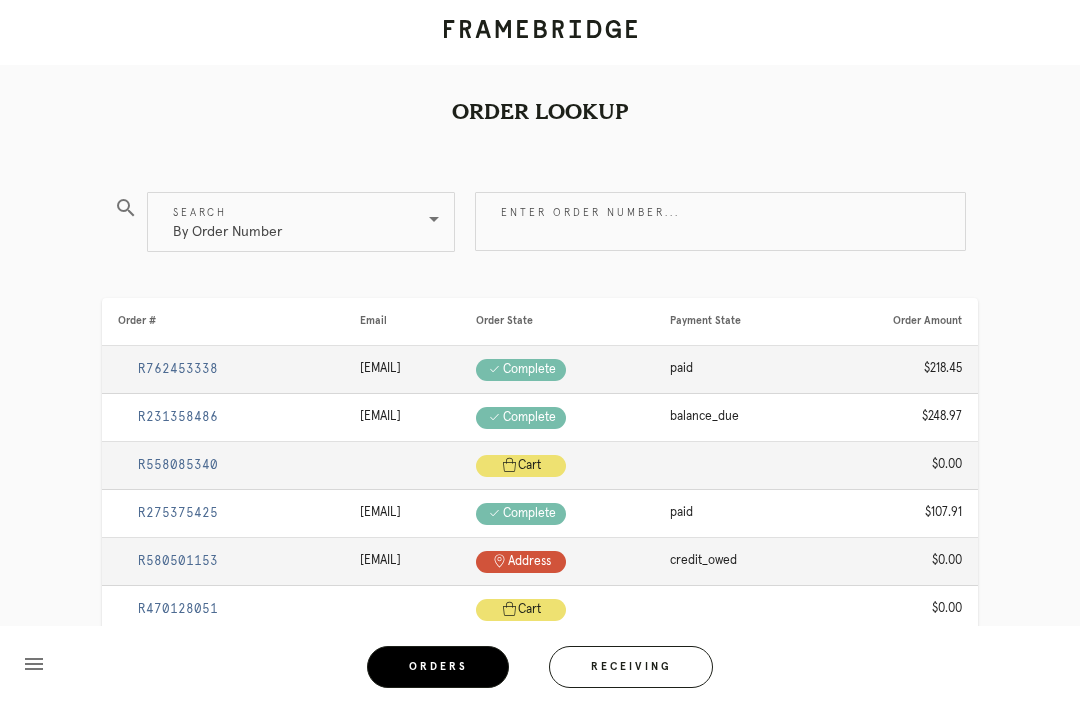 scroll, scrollTop: 0, scrollLeft: 0, axis: both 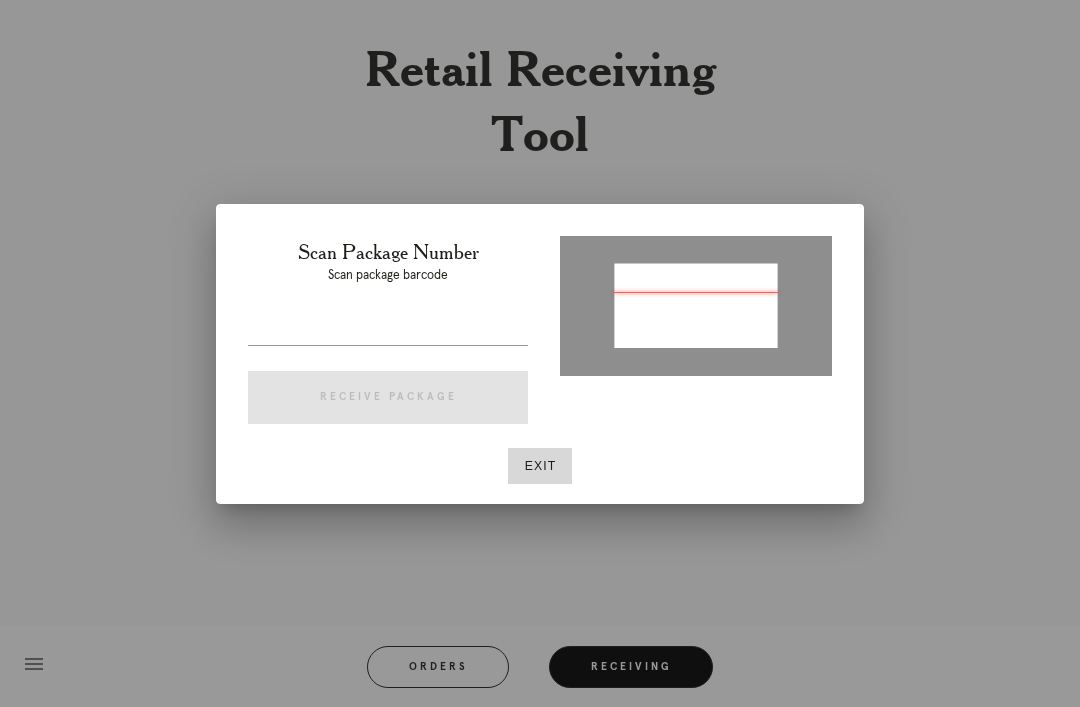 click on "Exit" at bounding box center (540, 466) 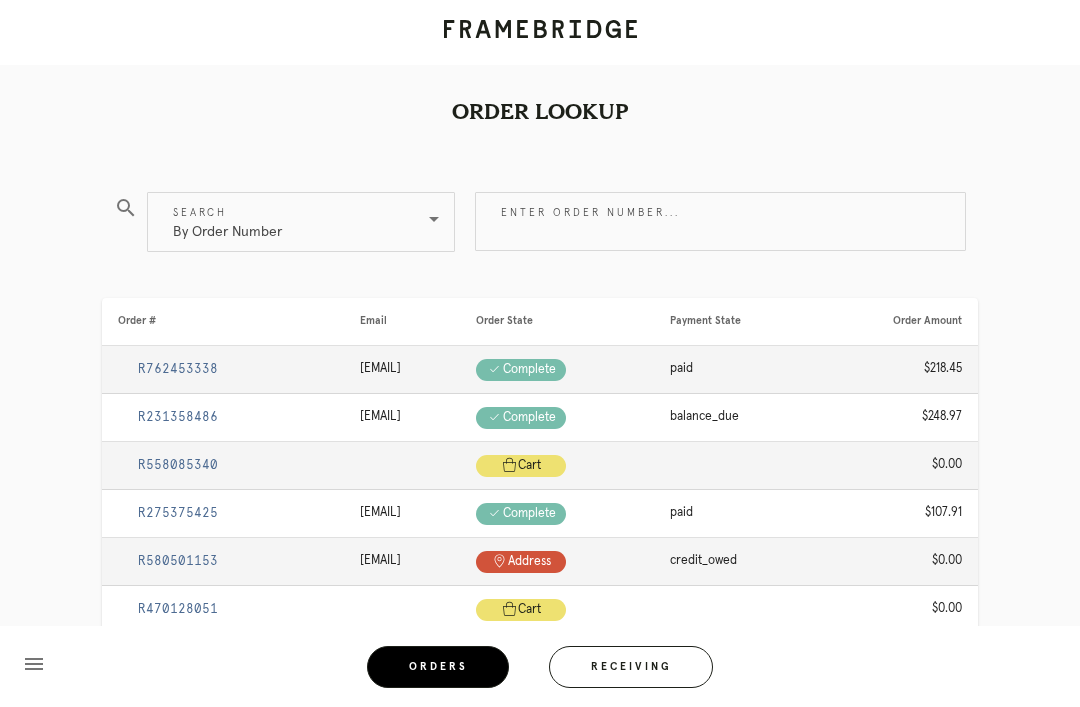 click on "Receiving" at bounding box center (631, 667) 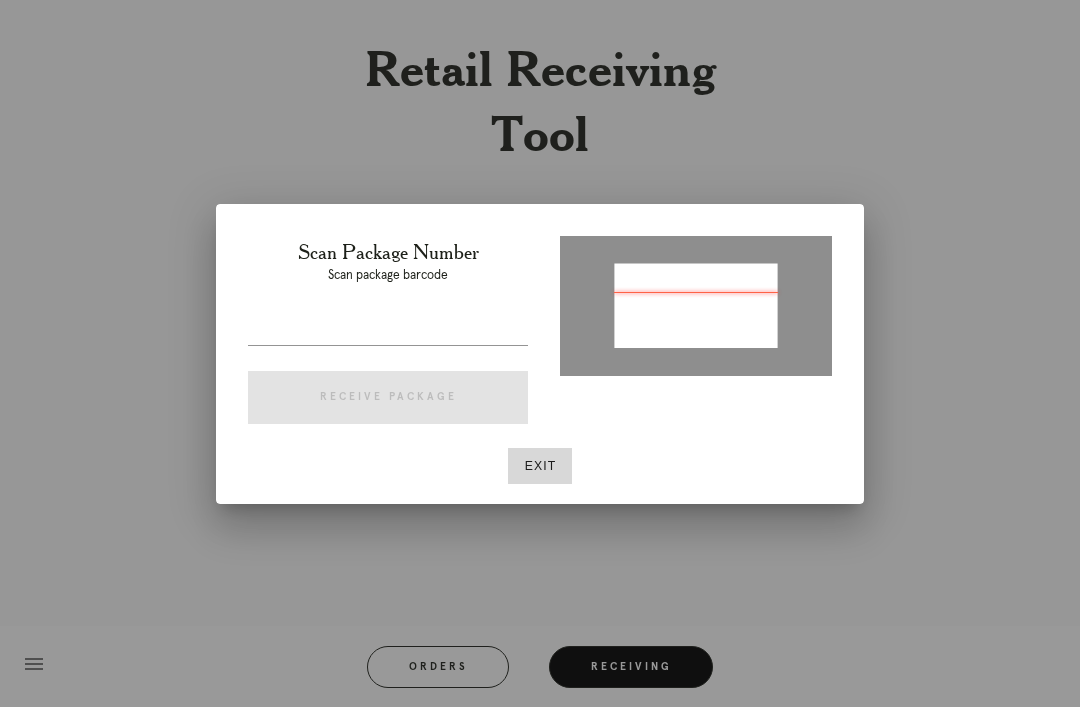 type on "P554501354127455" 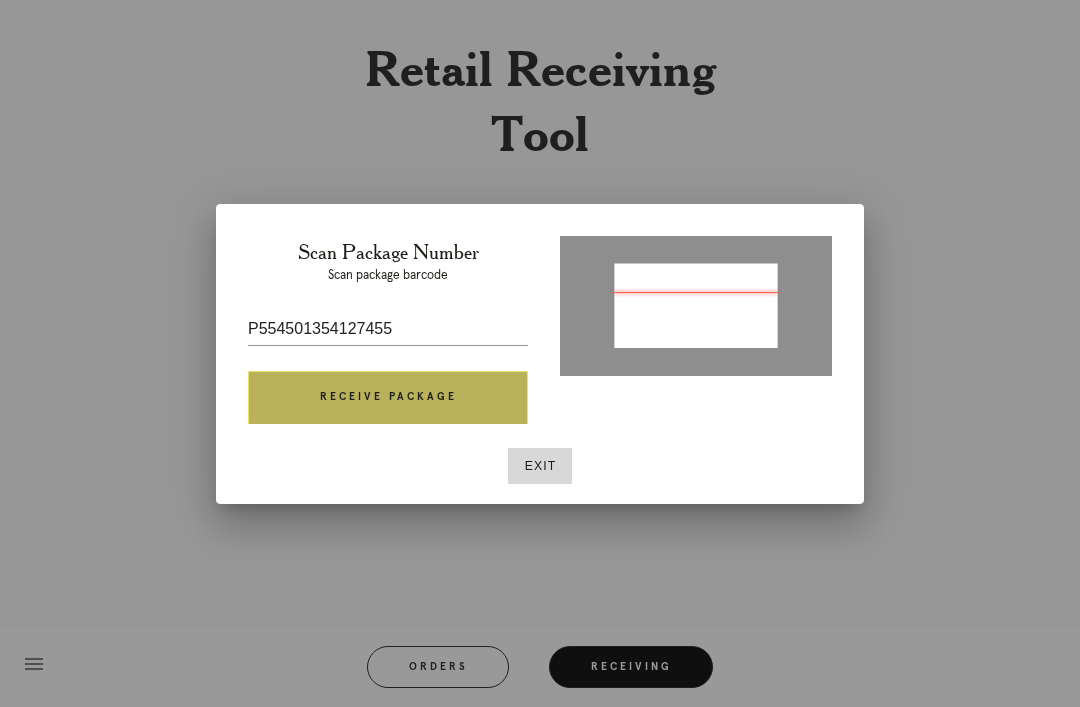 click on "Receive Package" at bounding box center (388, 398) 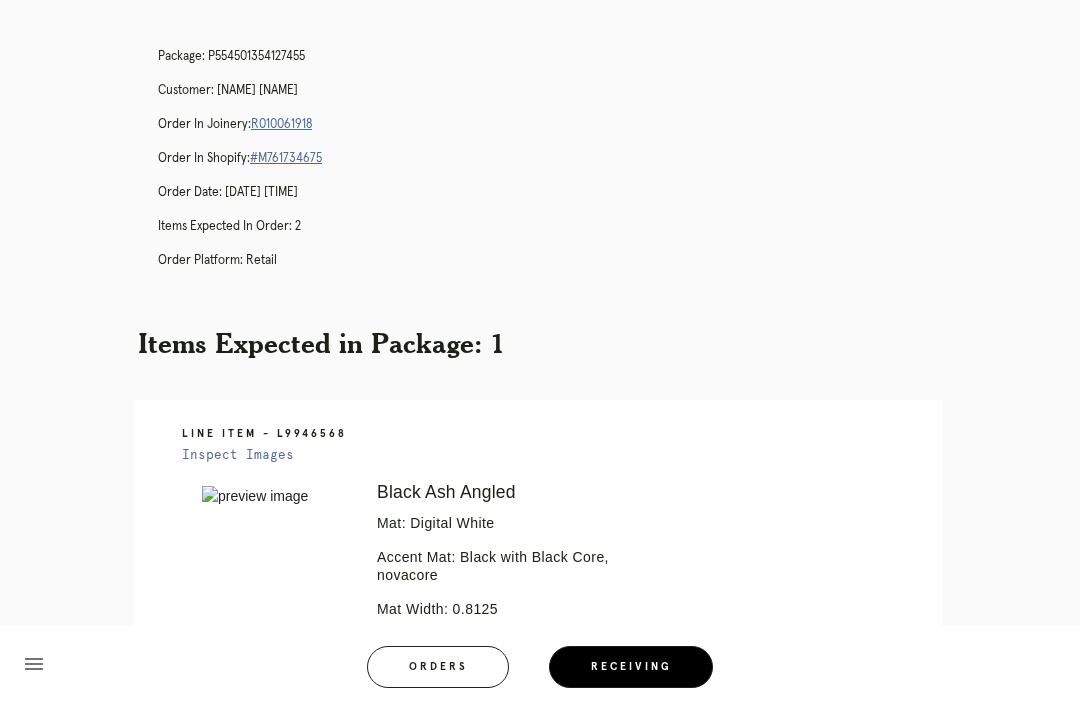 scroll, scrollTop: 80, scrollLeft: 0, axis: vertical 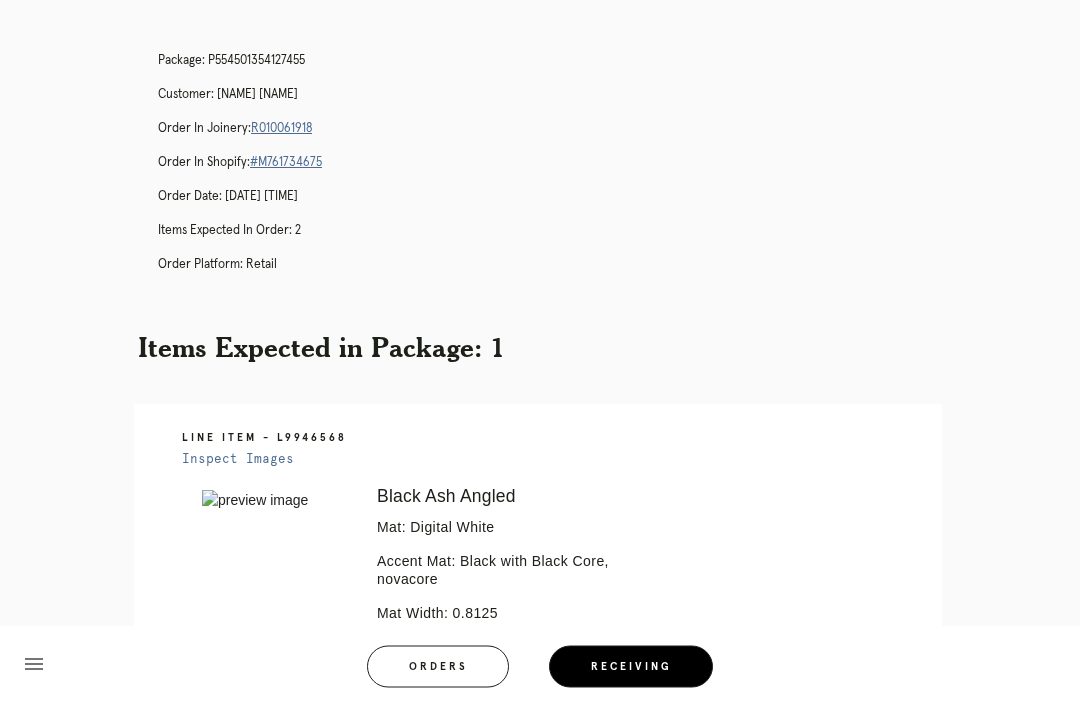 click on "R010061918" at bounding box center [281, 129] 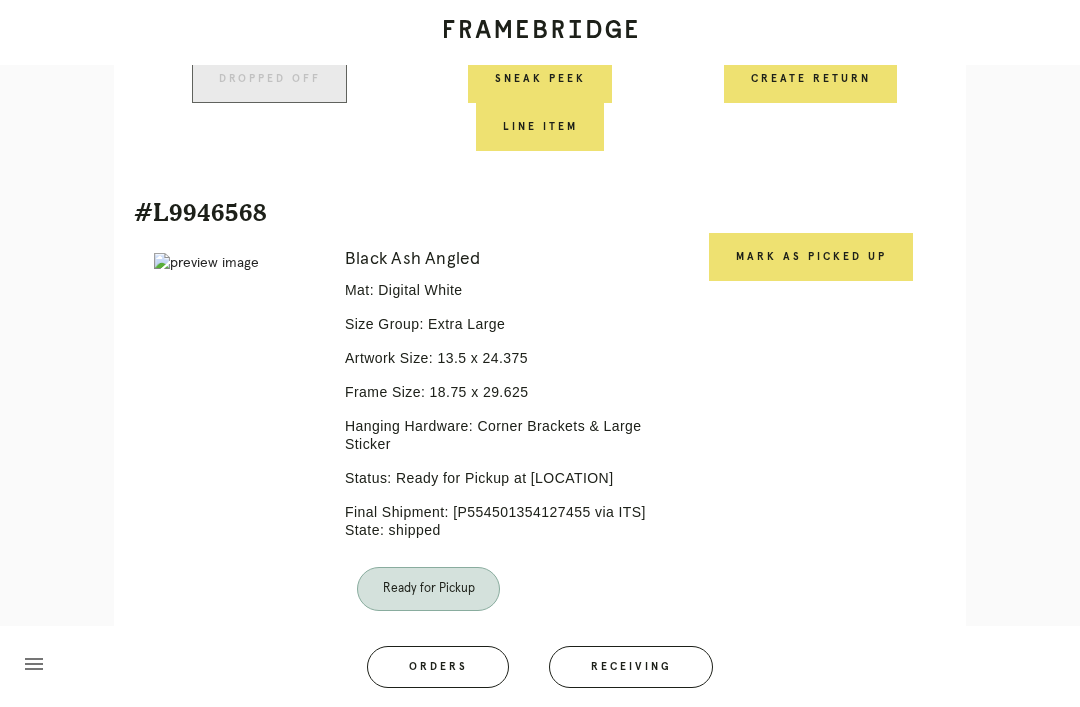 scroll, scrollTop: 885, scrollLeft: 0, axis: vertical 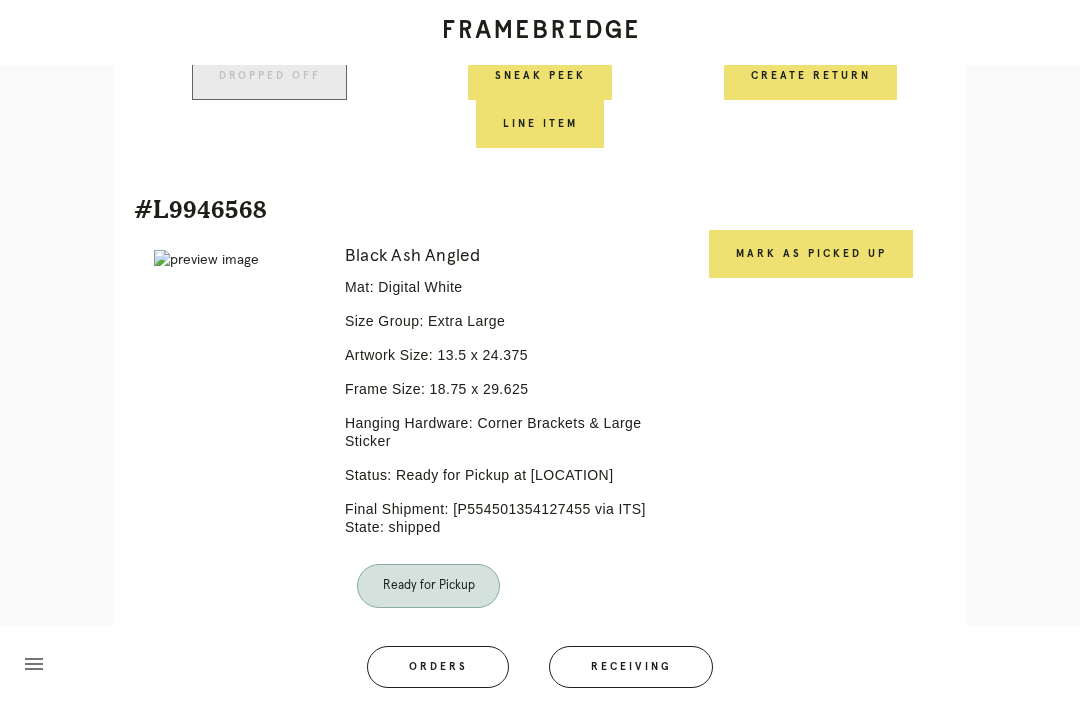 click on "Mark as Picked Up" at bounding box center [811, 254] 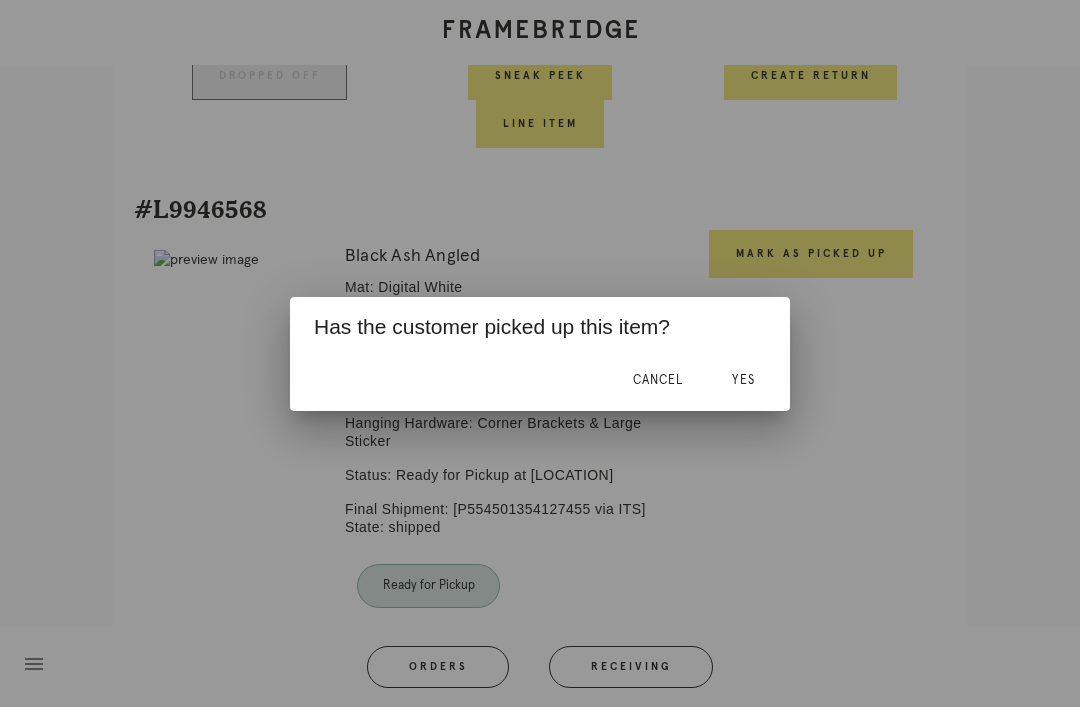 click on "Yes" at bounding box center (743, 381) 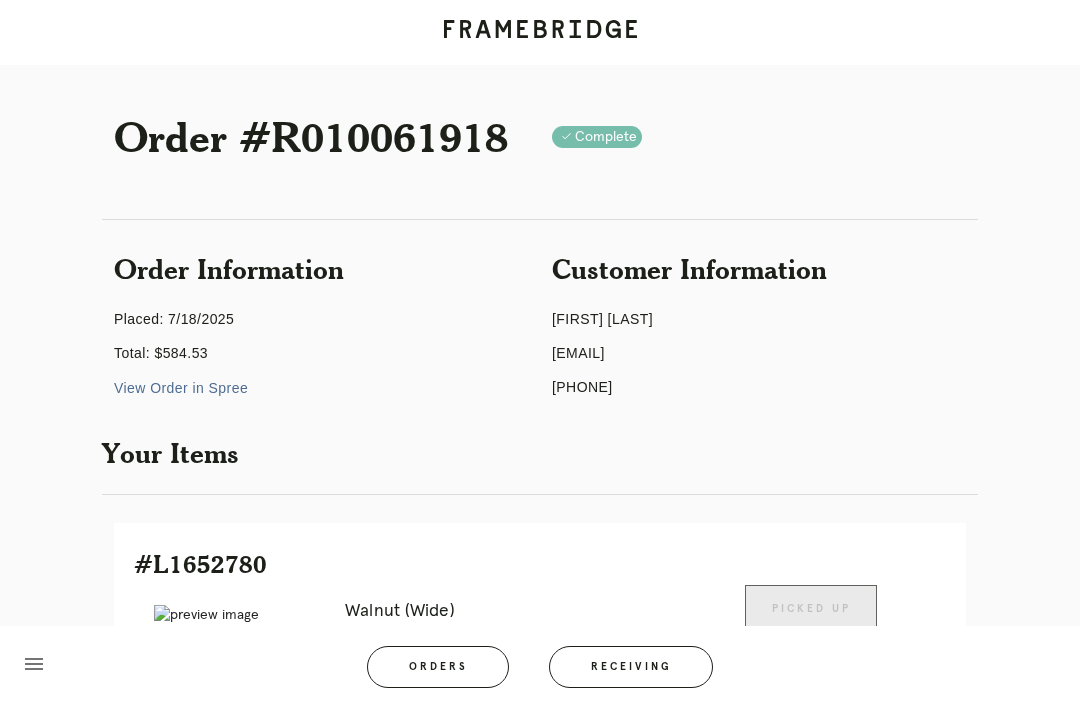 scroll, scrollTop: 0, scrollLeft: 0, axis: both 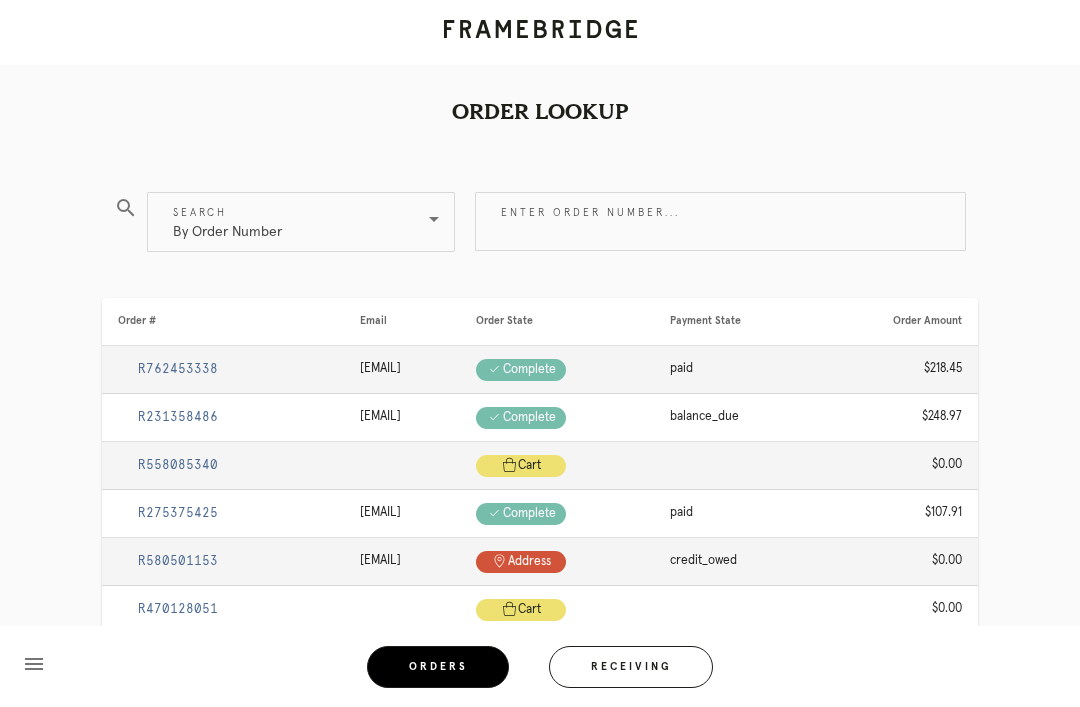 click on "Receiving" at bounding box center [631, 667] 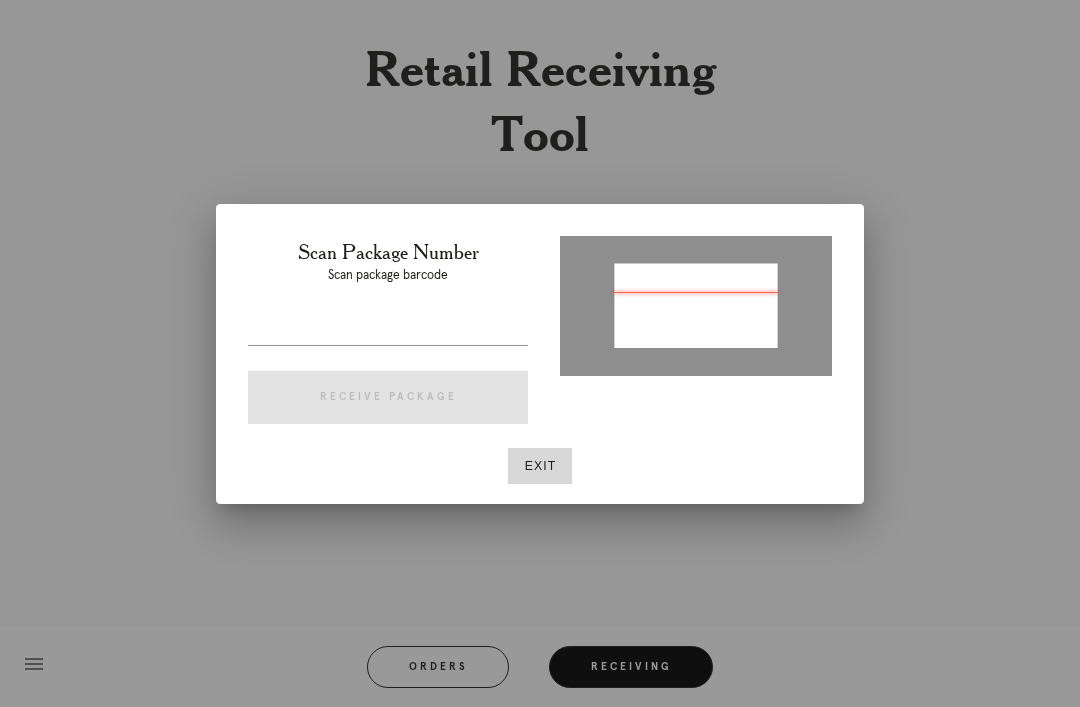 type on "P566673846458950" 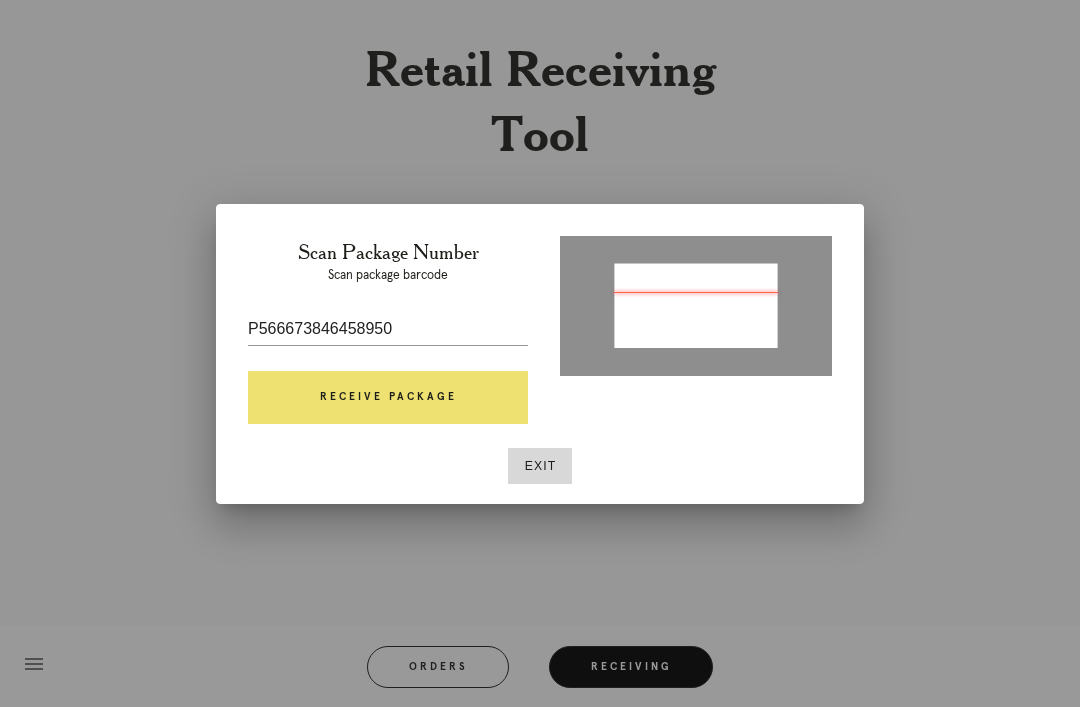 click on "Receive Package" at bounding box center [388, 398] 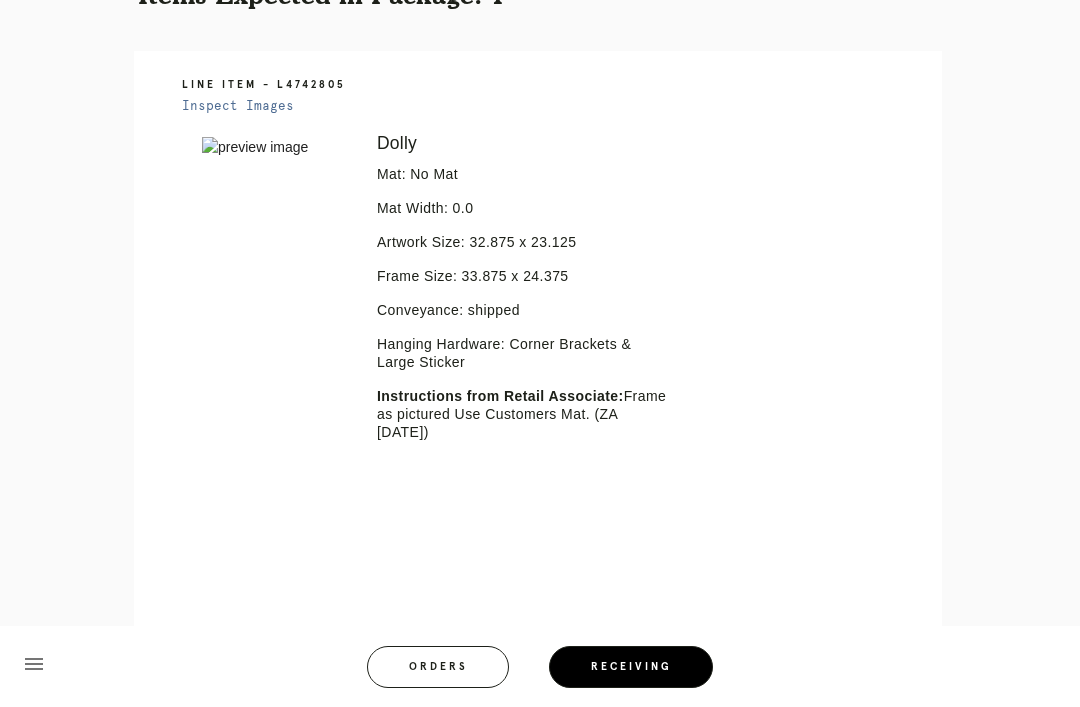 scroll, scrollTop: 370, scrollLeft: 0, axis: vertical 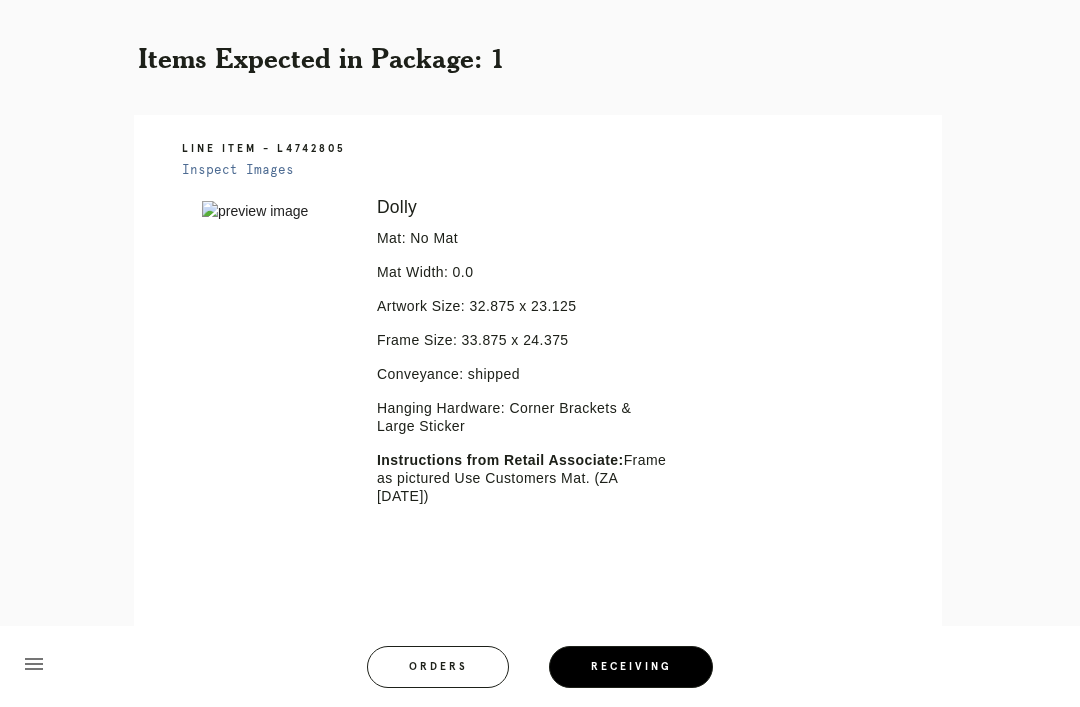 click at bounding box center (275, 211) 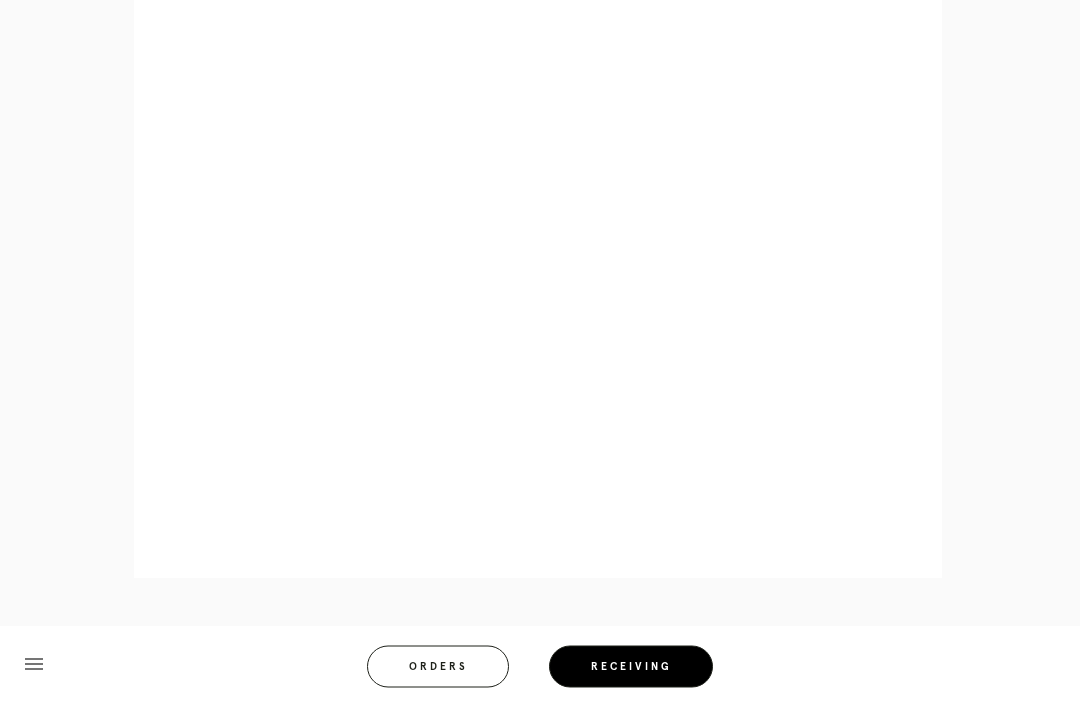 scroll, scrollTop: 910, scrollLeft: 0, axis: vertical 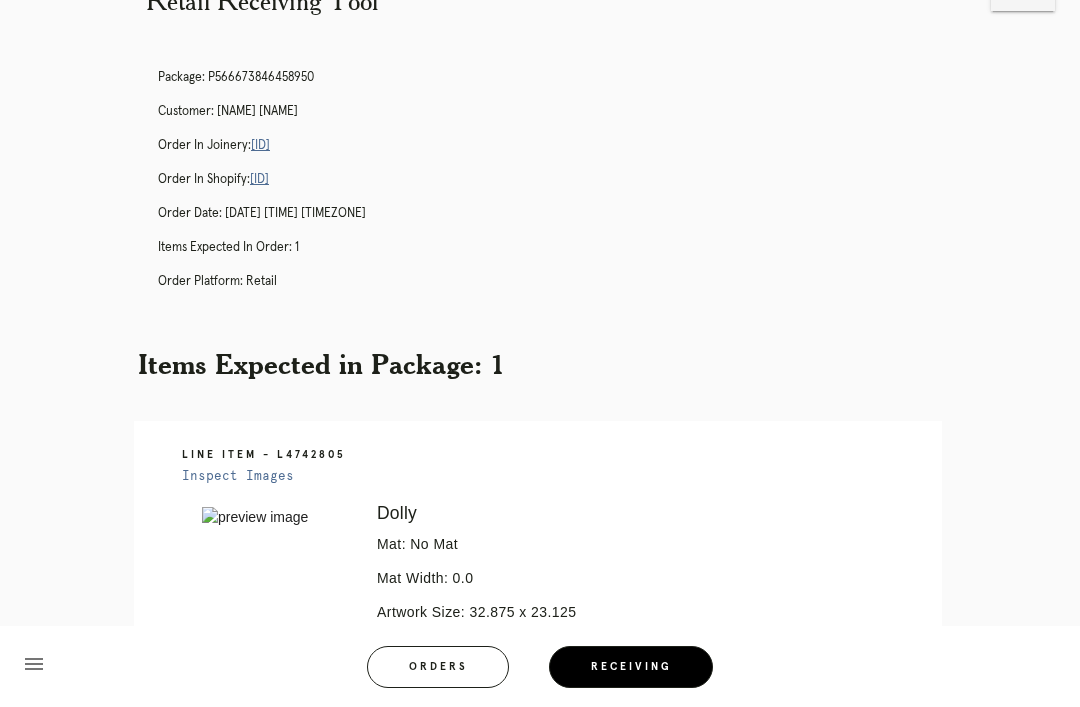 click on "Orders" at bounding box center [438, 667] 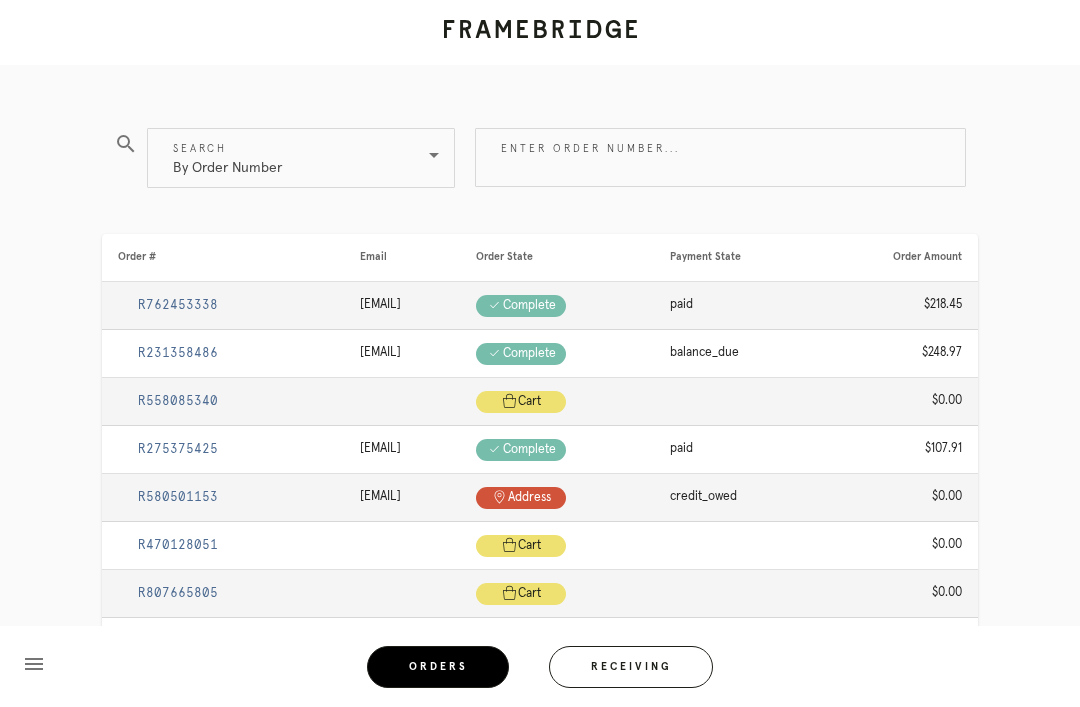 click on "Receiving" at bounding box center [631, 667] 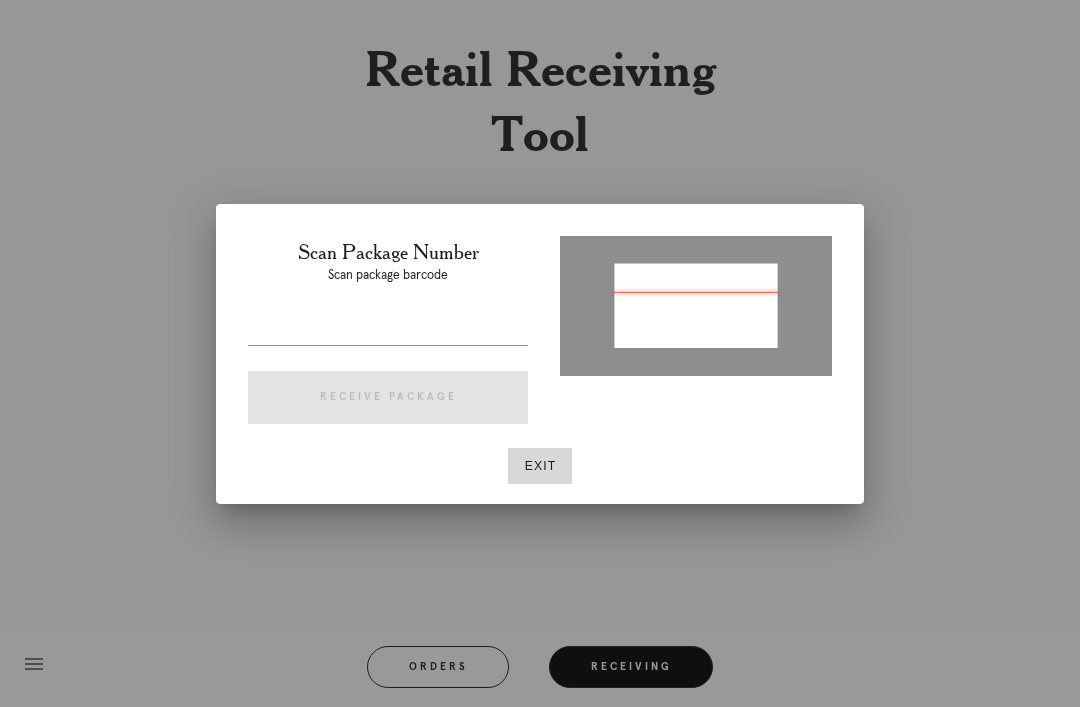 type on "P861368685925631" 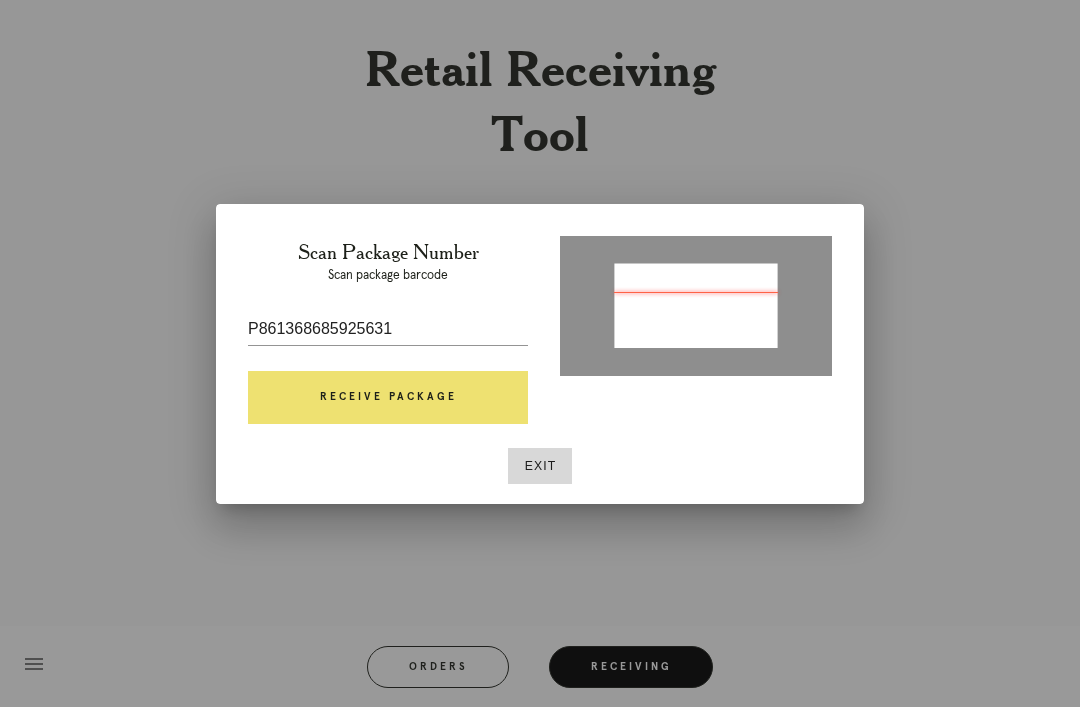 click on "Receive Package" at bounding box center (388, 398) 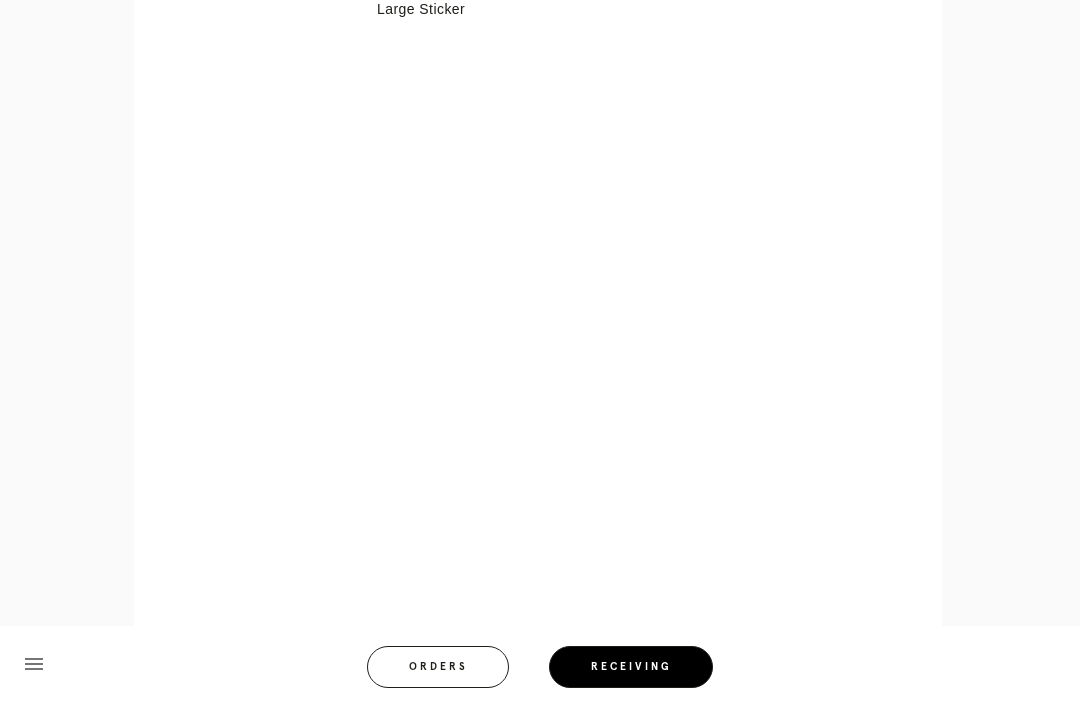 scroll, scrollTop: 793, scrollLeft: 0, axis: vertical 